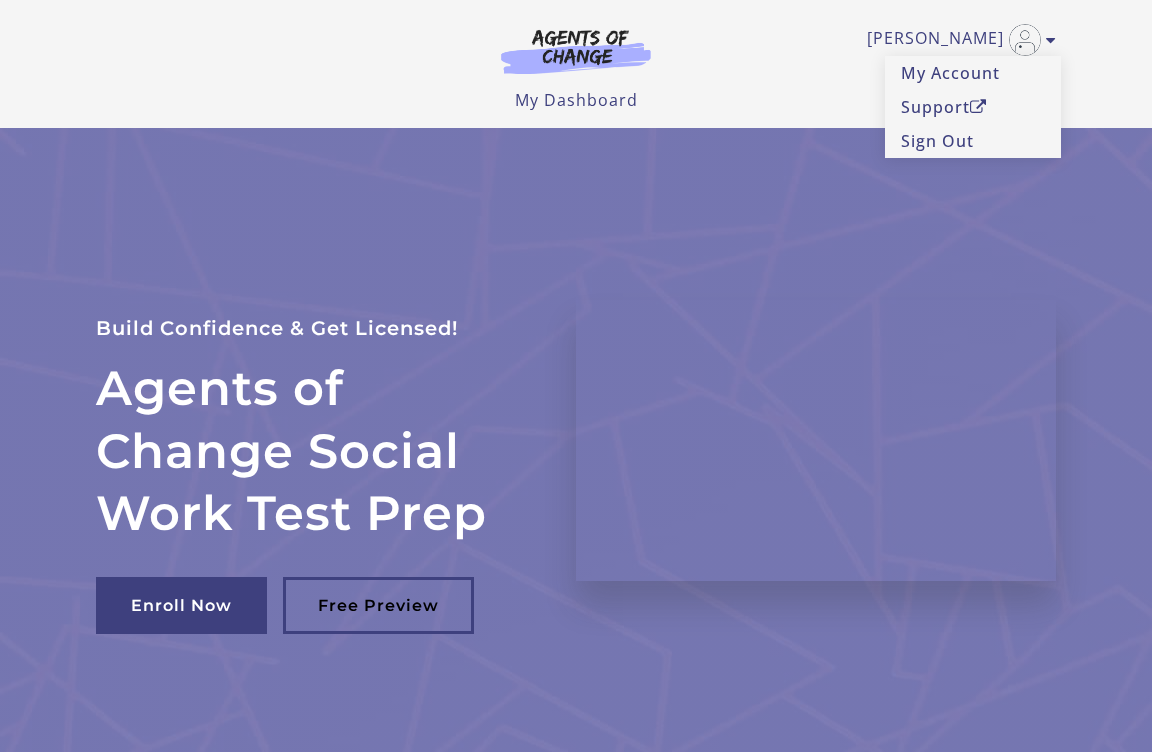 scroll, scrollTop: 0, scrollLeft: 0, axis: both 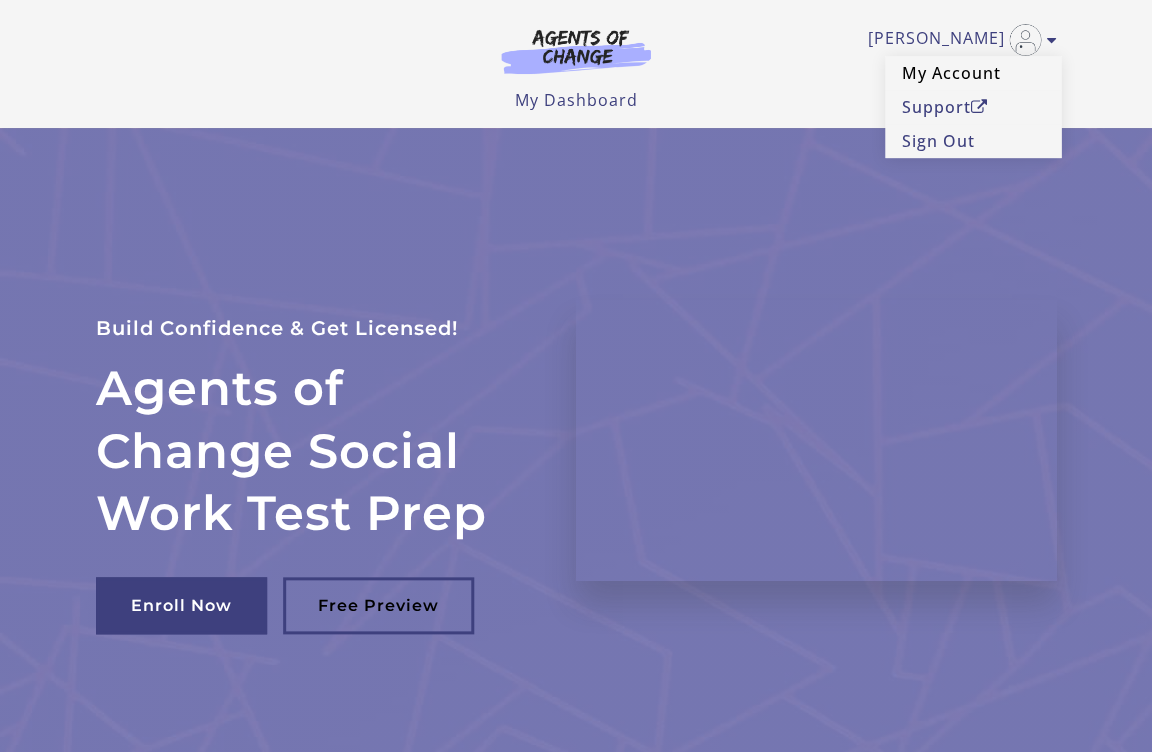 click on "My Account" at bounding box center (973, 73) 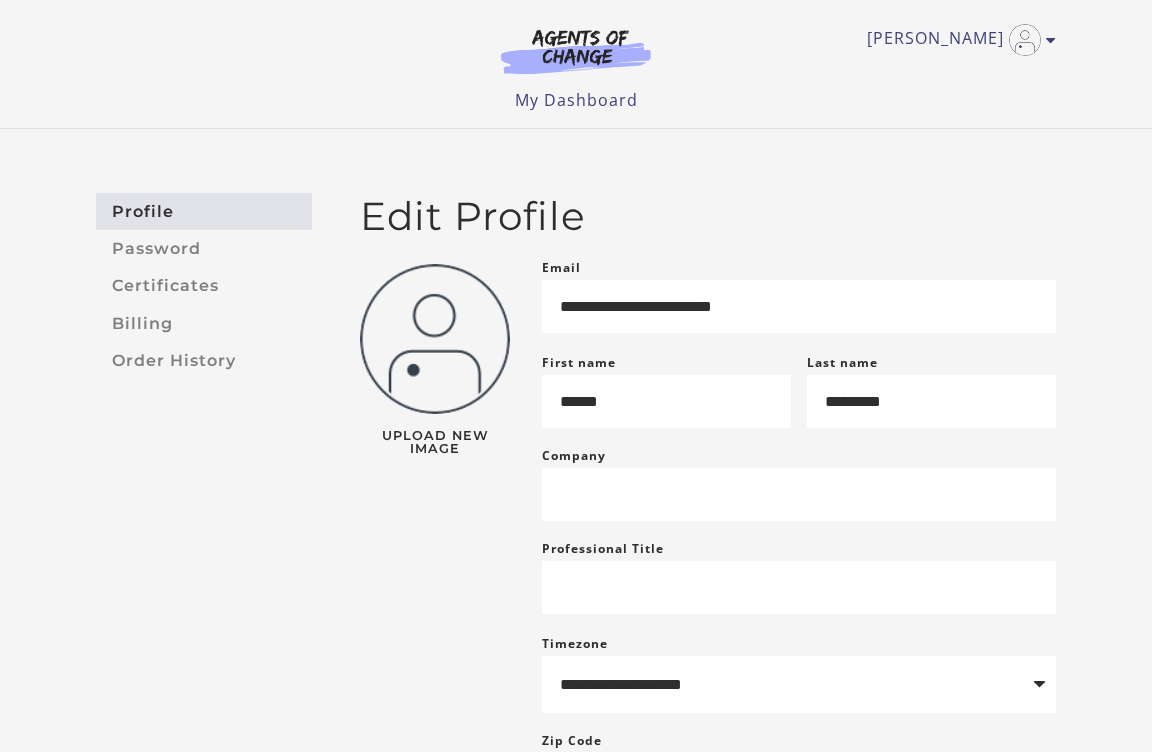 scroll, scrollTop: 0, scrollLeft: 0, axis: both 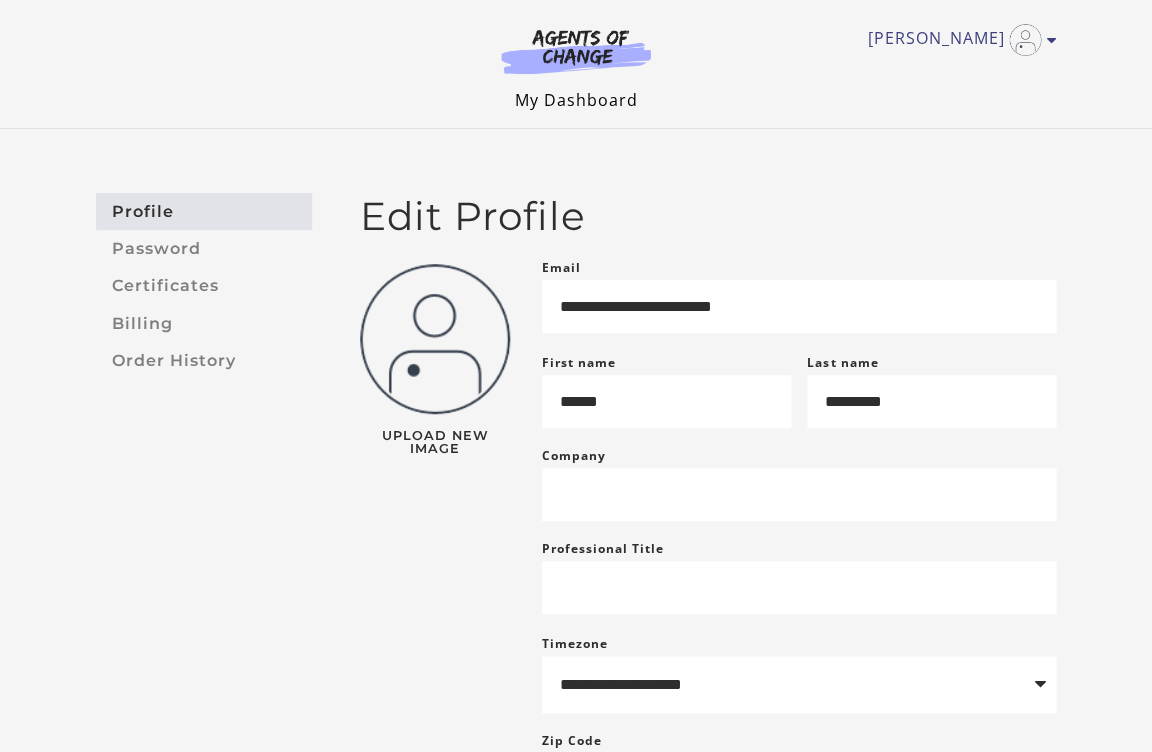 click on "My Dashboard" at bounding box center [576, 100] 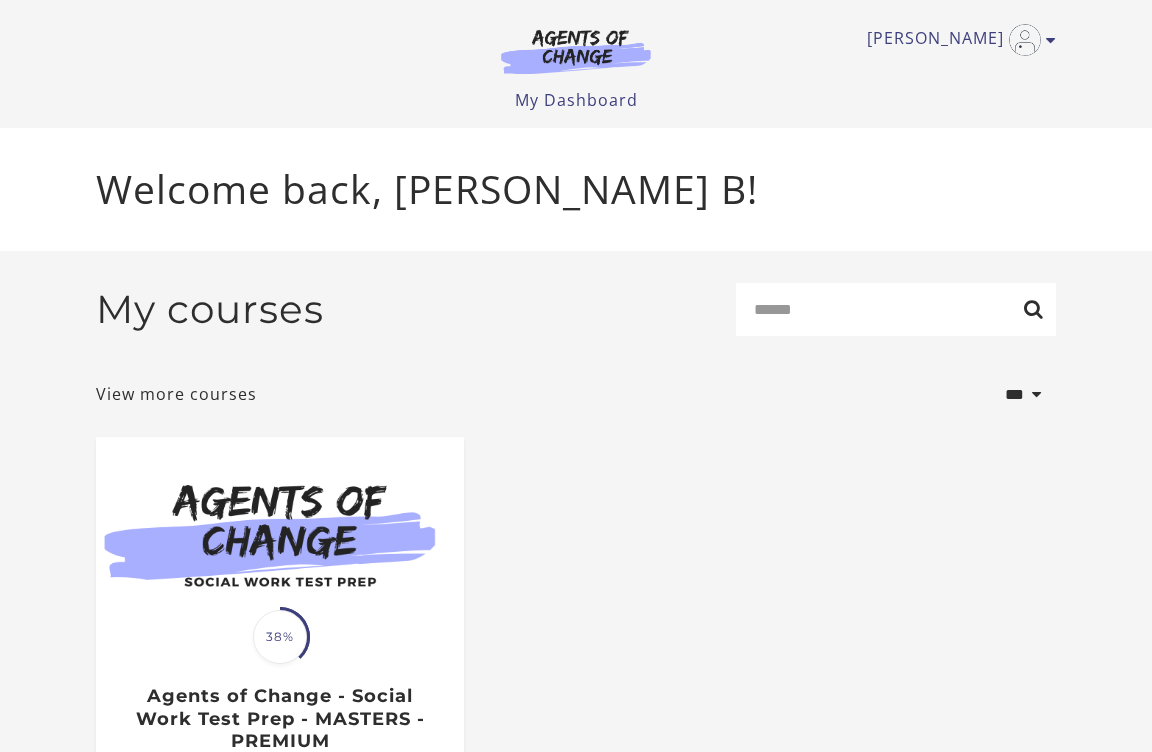 scroll, scrollTop: 0, scrollLeft: 0, axis: both 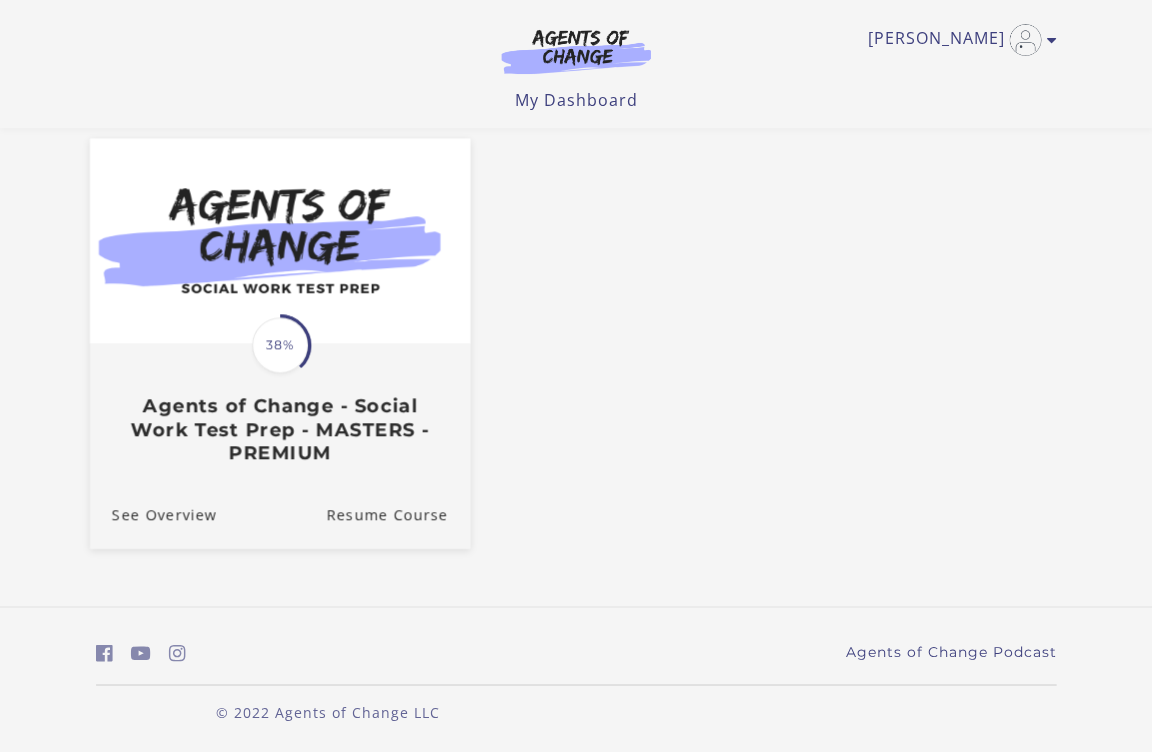 click on "Agents of Change - Social Work Test Prep - MASTERS - PREMIUM" at bounding box center [280, 430] 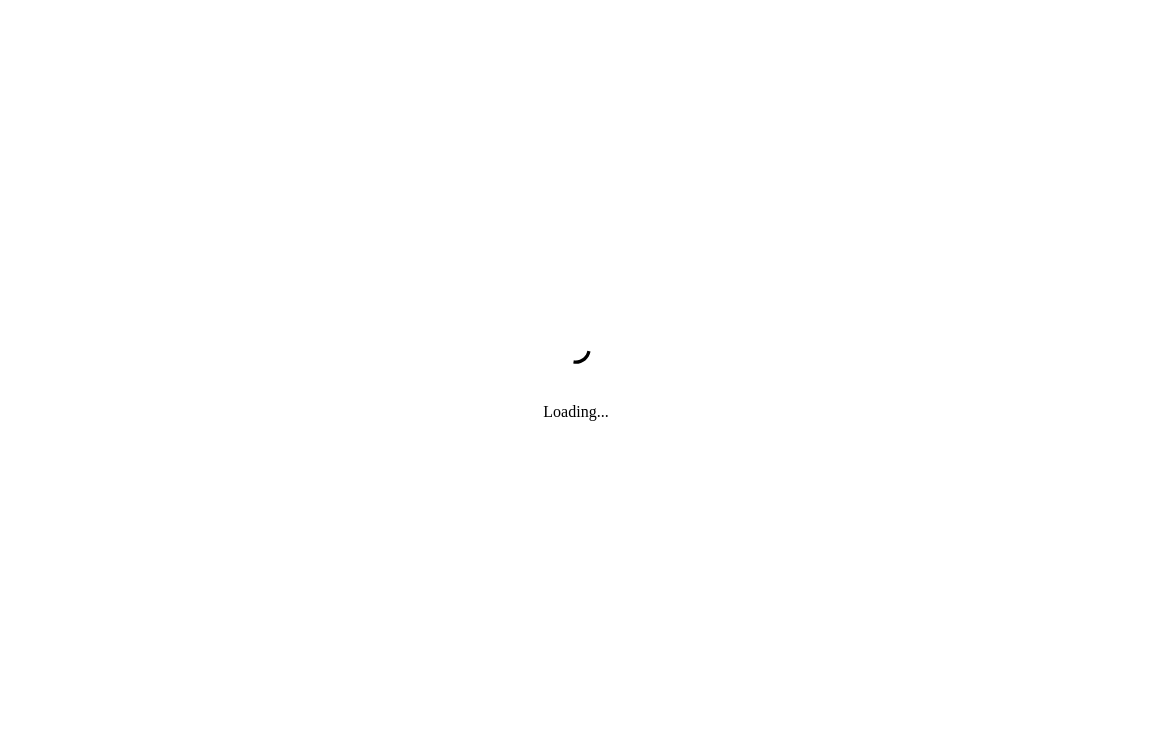 scroll, scrollTop: 0, scrollLeft: 0, axis: both 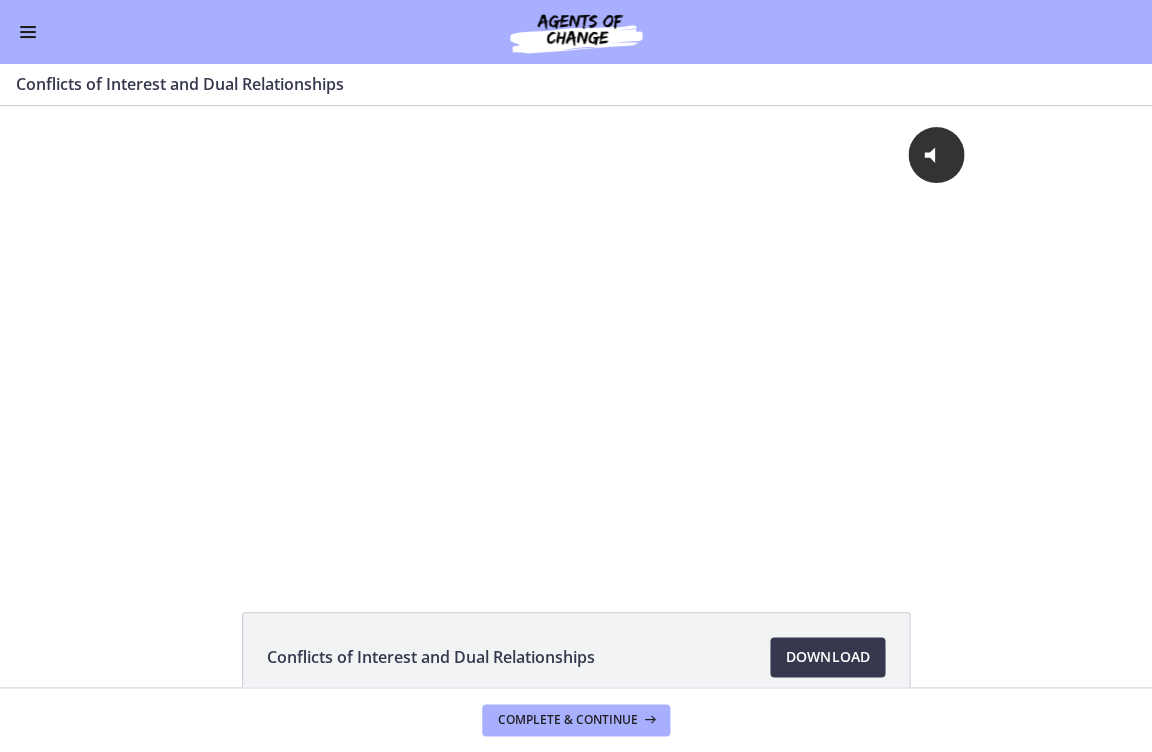 click at bounding box center [28, 32] 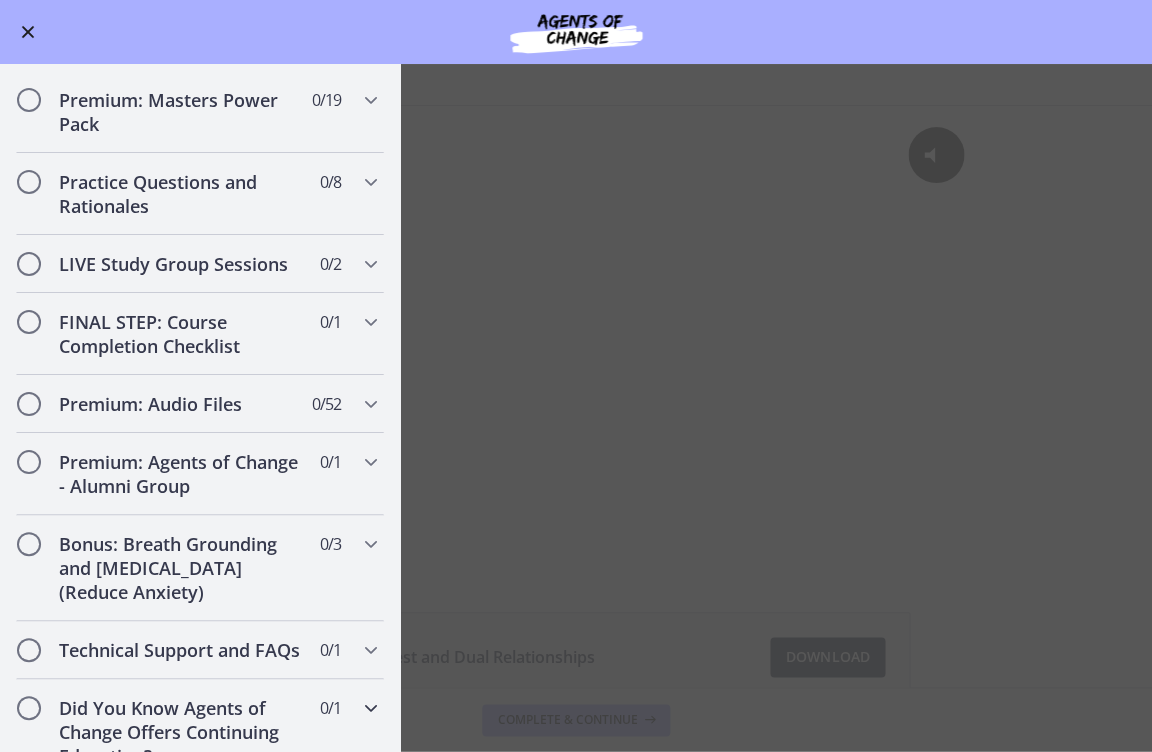 scroll, scrollTop: 1449, scrollLeft: 0, axis: vertical 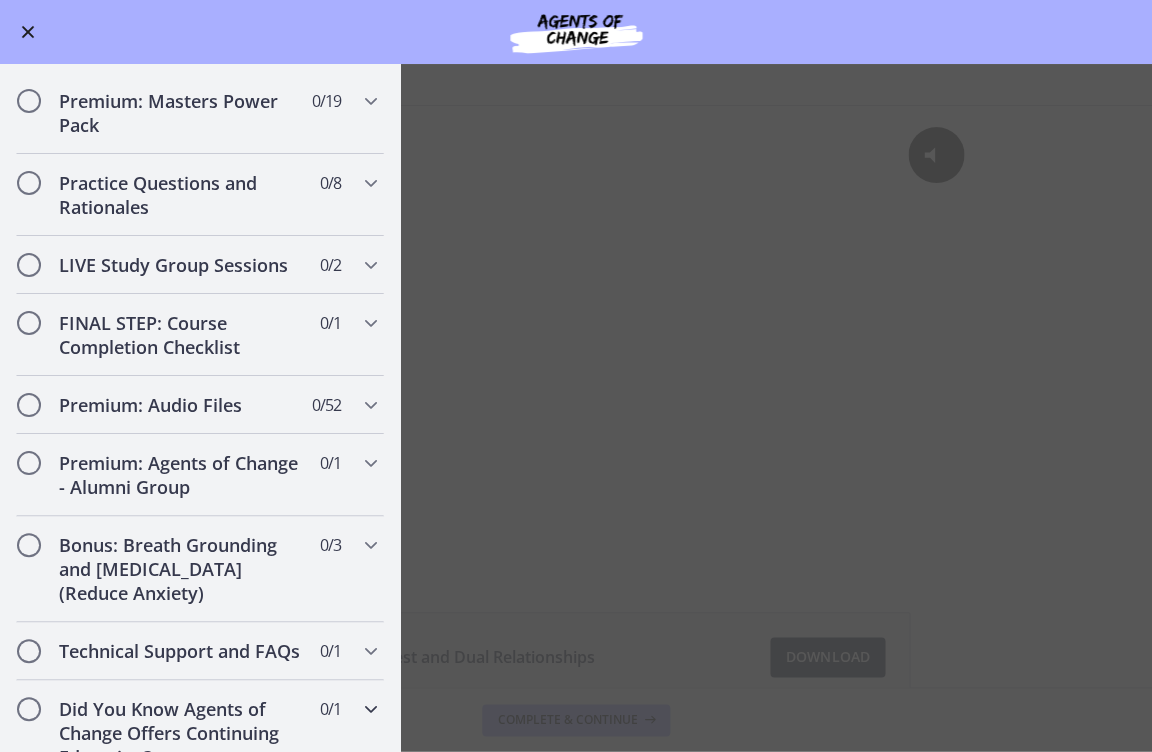 click on "Did You Know Agents of Change Offers Continuing Education?" at bounding box center [181, 733] 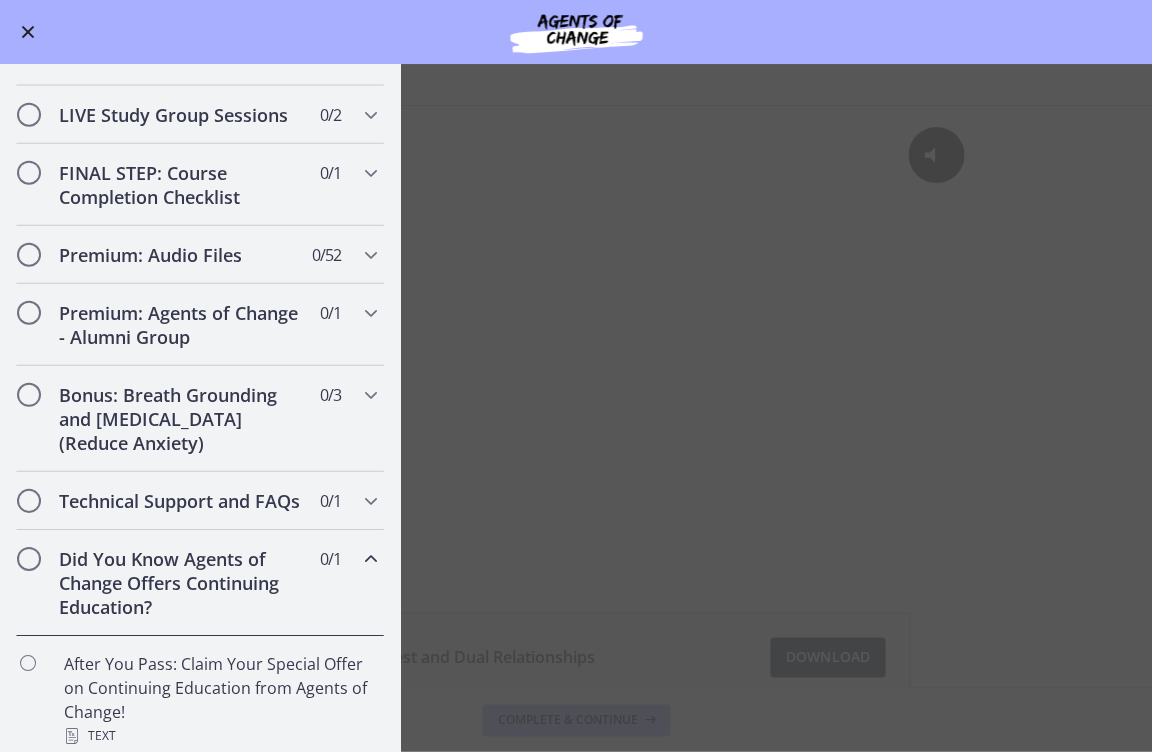 scroll, scrollTop: 946, scrollLeft: 0, axis: vertical 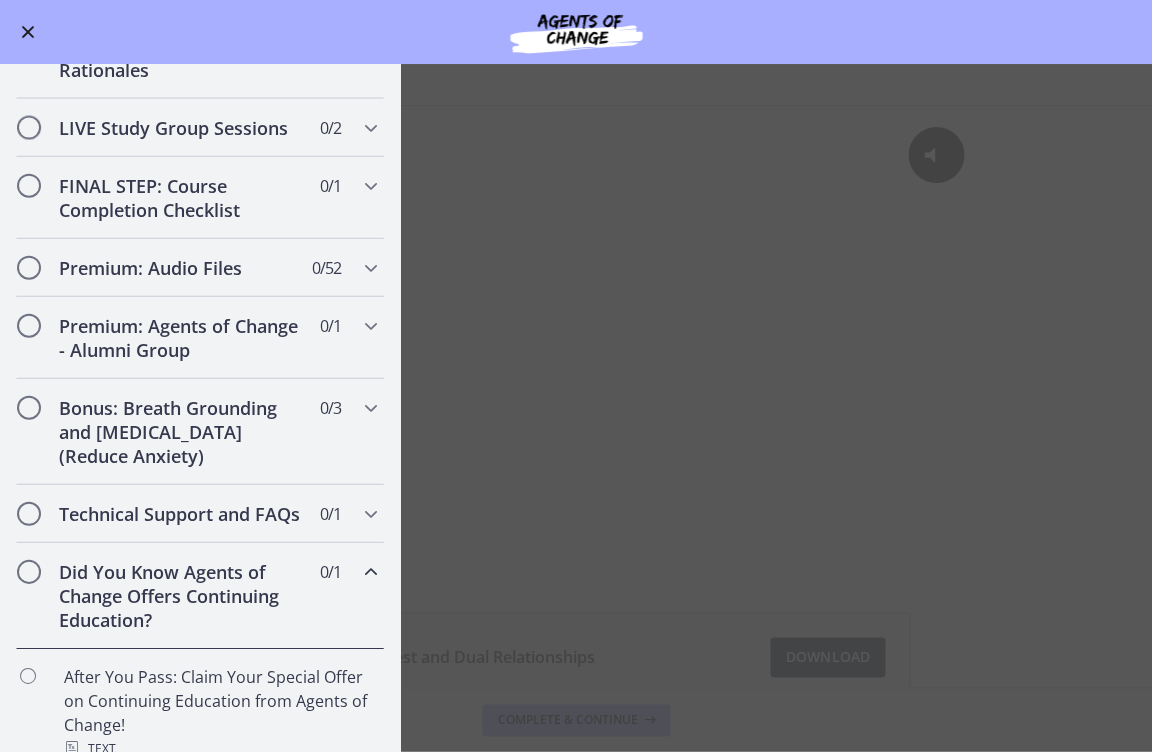click on "Did You Know Agents of Change Offers Continuing Education?" at bounding box center [181, 596] 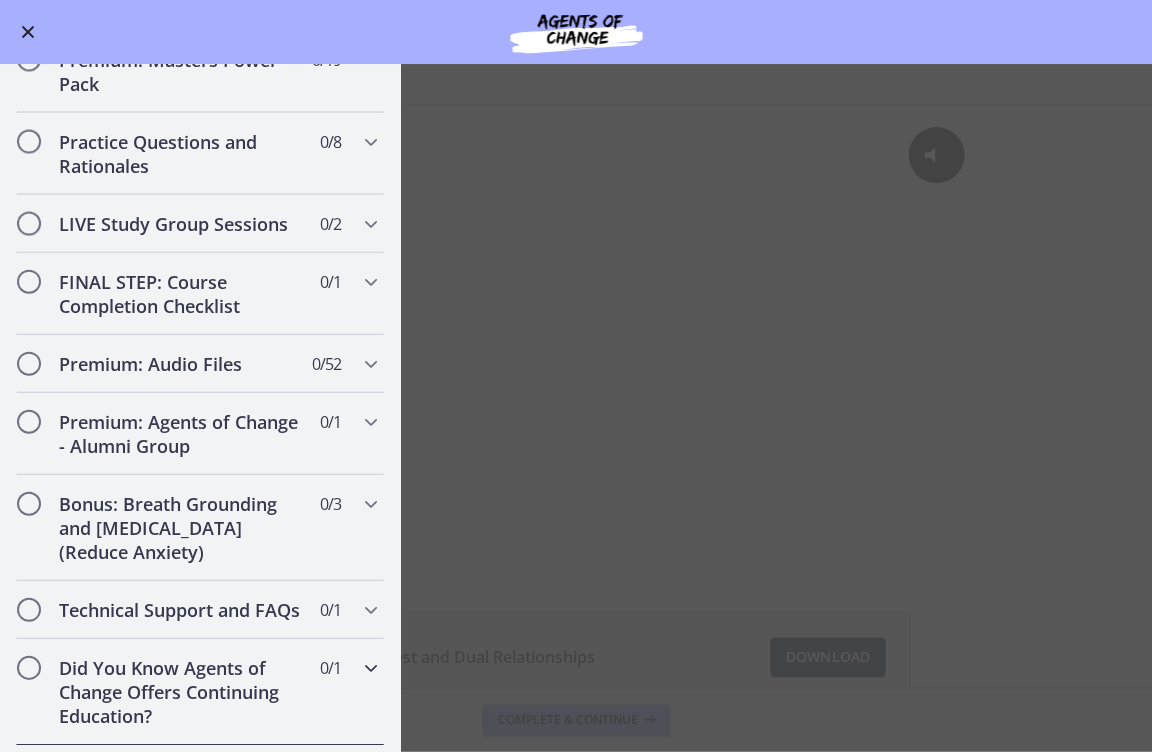 scroll, scrollTop: 820, scrollLeft: 0, axis: vertical 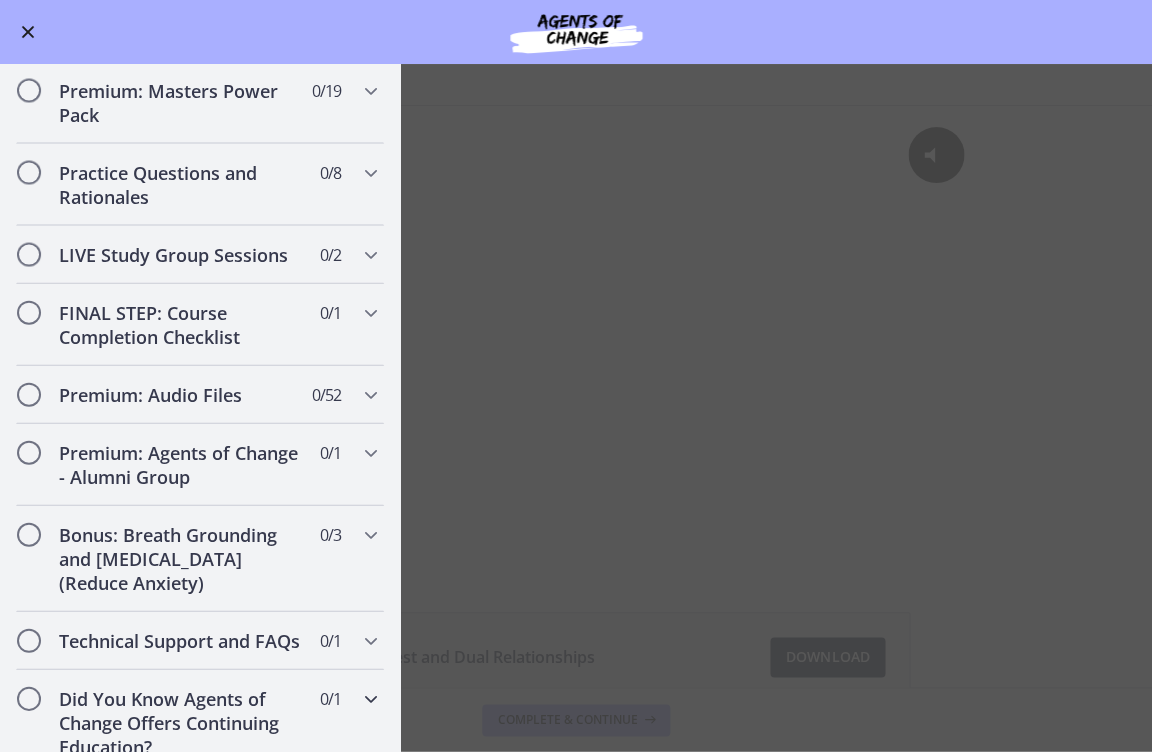 click on "Did You Know Agents of Change Offers Continuing Education?" at bounding box center (181, 722) 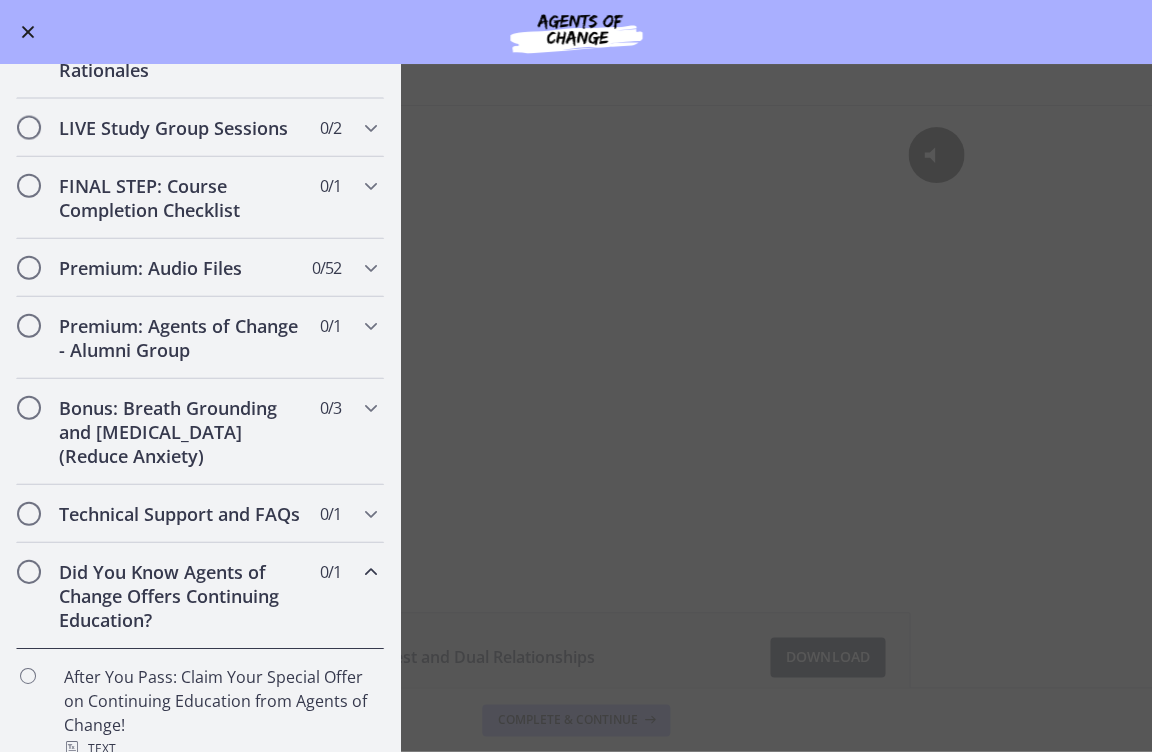 click on "Did You Know Agents of Change Offers Continuing Education?" at bounding box center [181, 596] 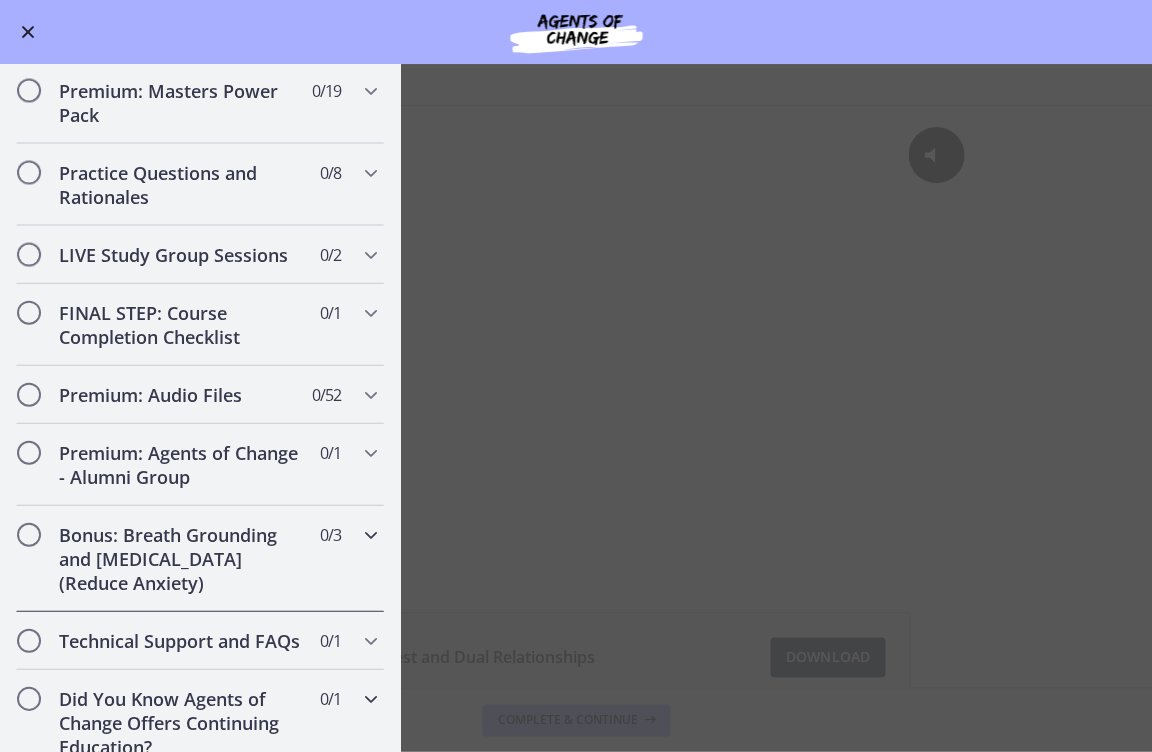 scroll, scrollTop: 820, scrollLeft: 0, axis: vertical 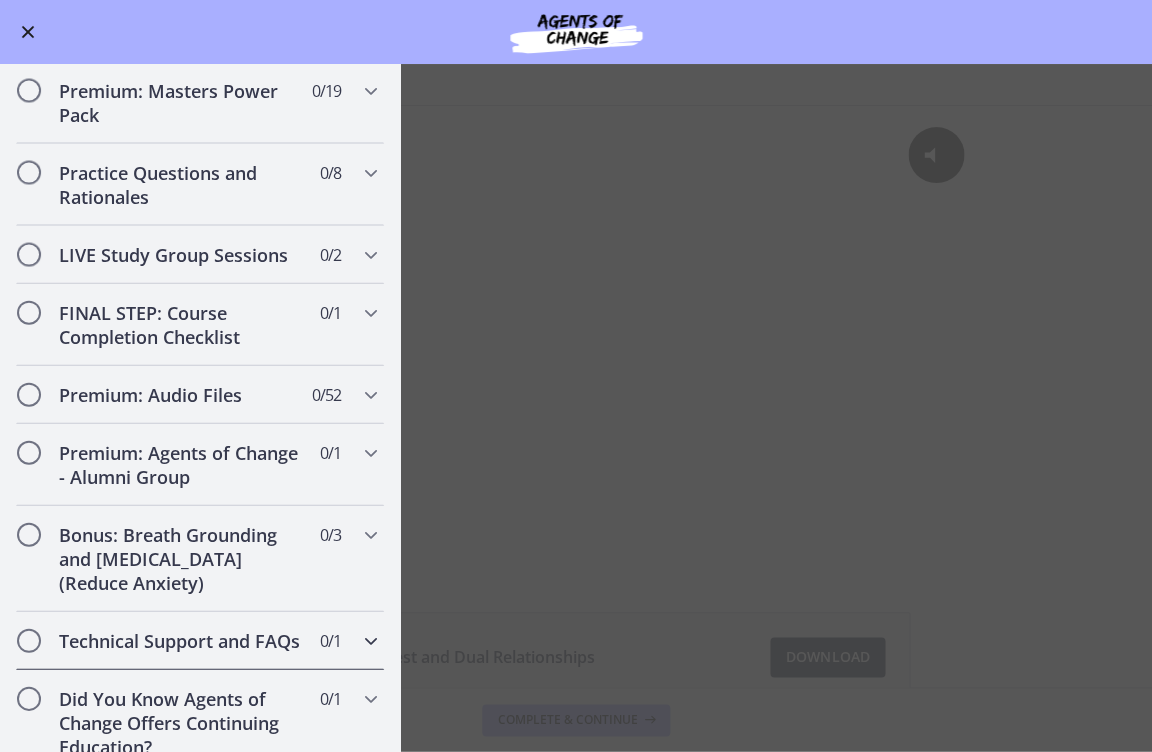 click on "Technical Support and FAQs" at bounding box center [181, 640] 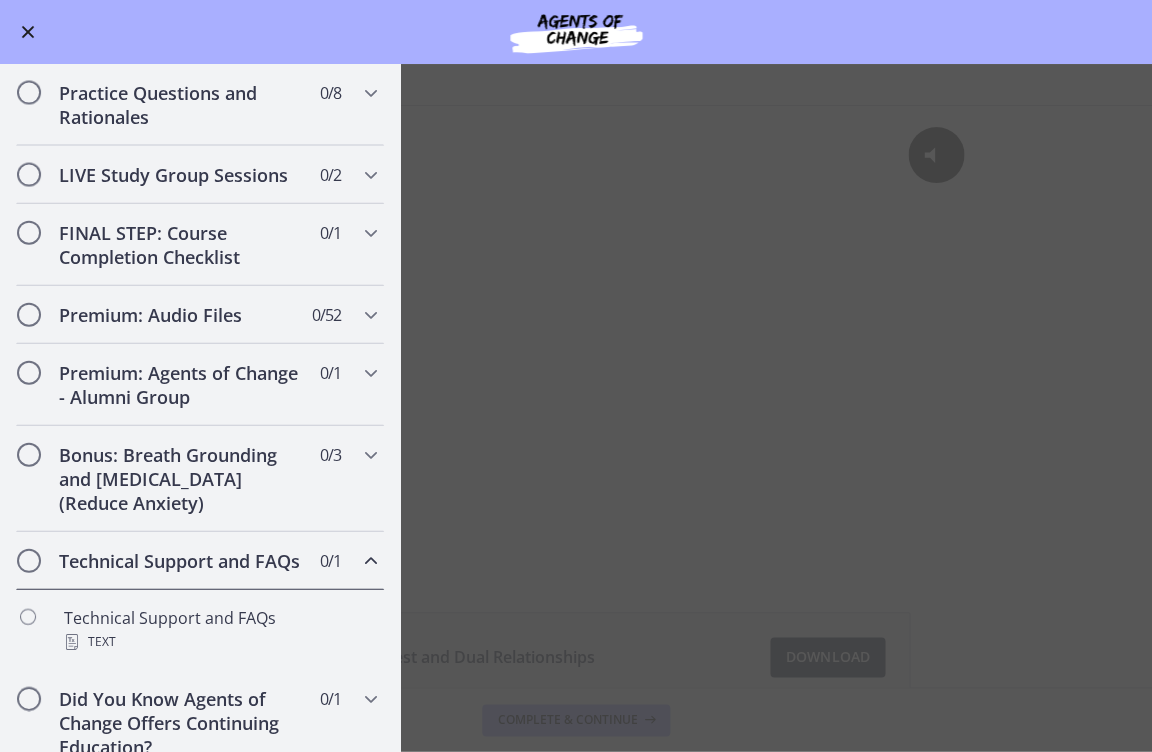 click at bounding box center (371, 561) 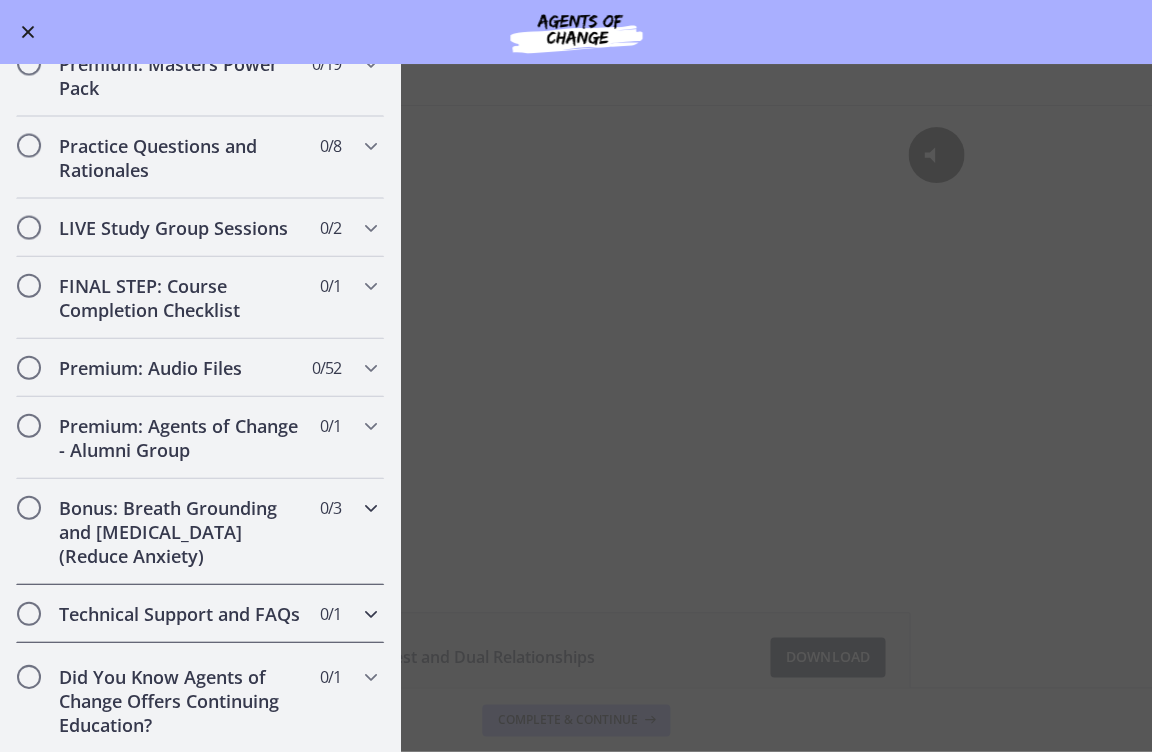 scroll, scrollTop: 820, scrollLeft: 0, axis: vertical 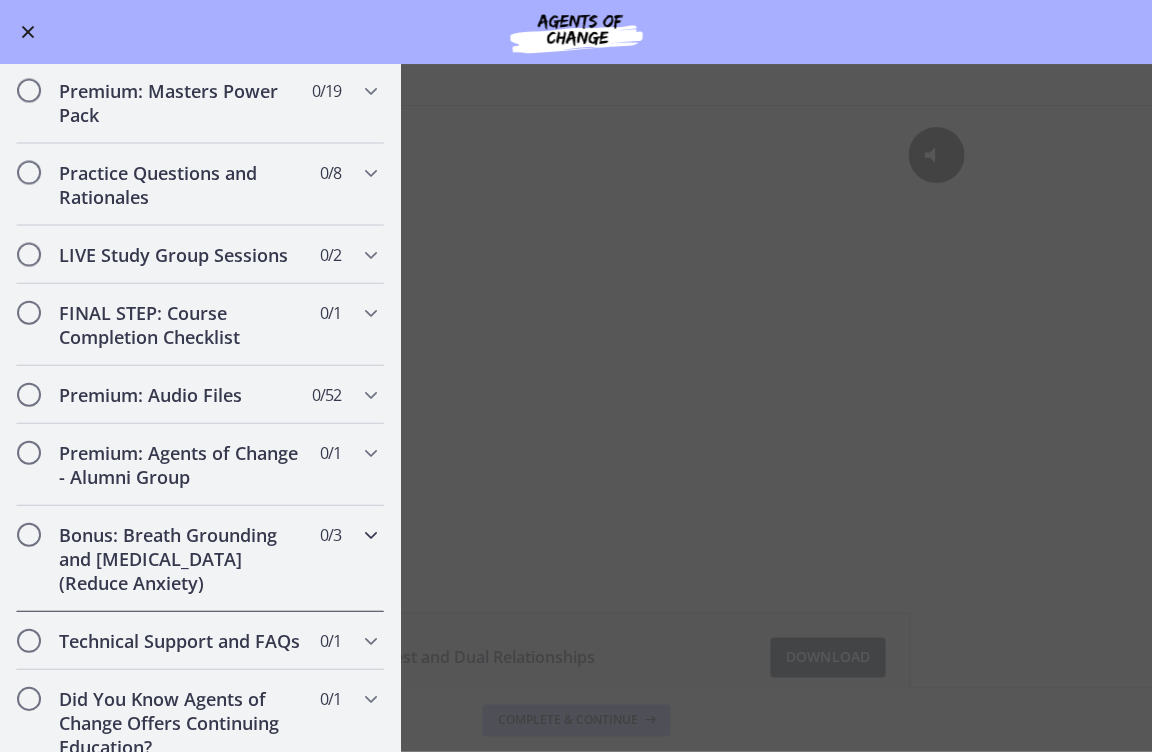 click on "0  /  3
Completed" at bounding box center [330, 534] 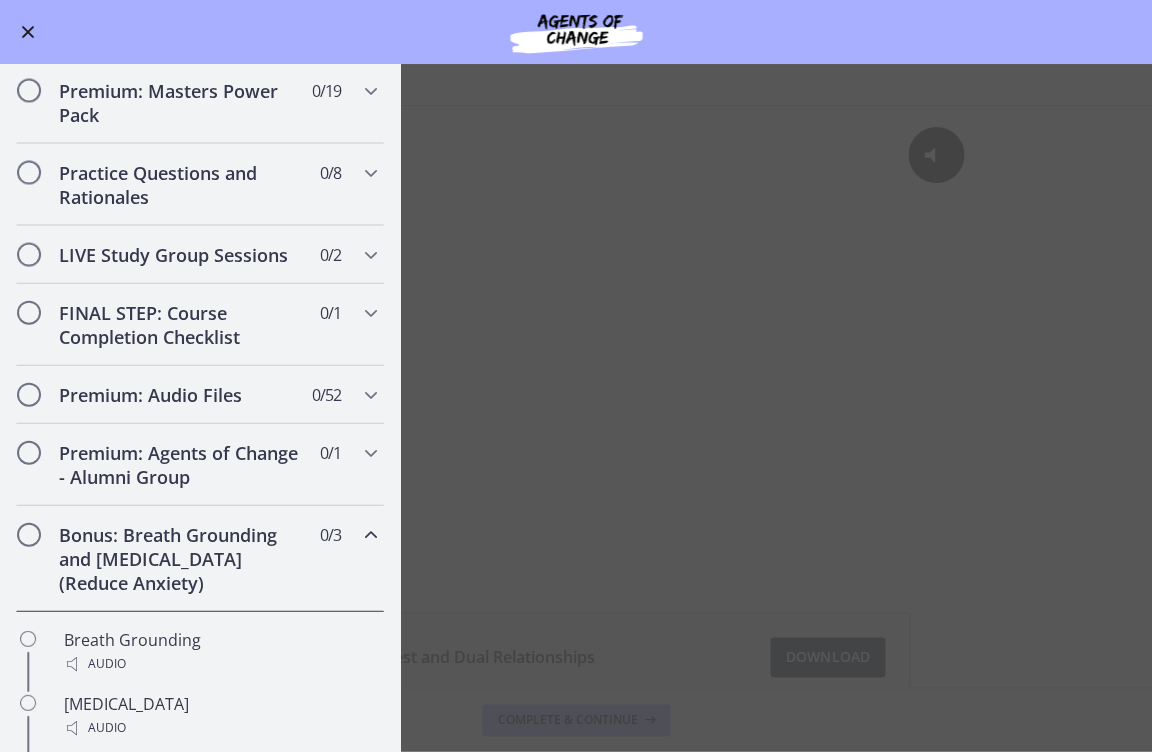 click on "Bonus: Breath Grounding and Guided Imagery (Reduce Anxiety)
0  /  3
Completed" at bounding box center (200, 558) 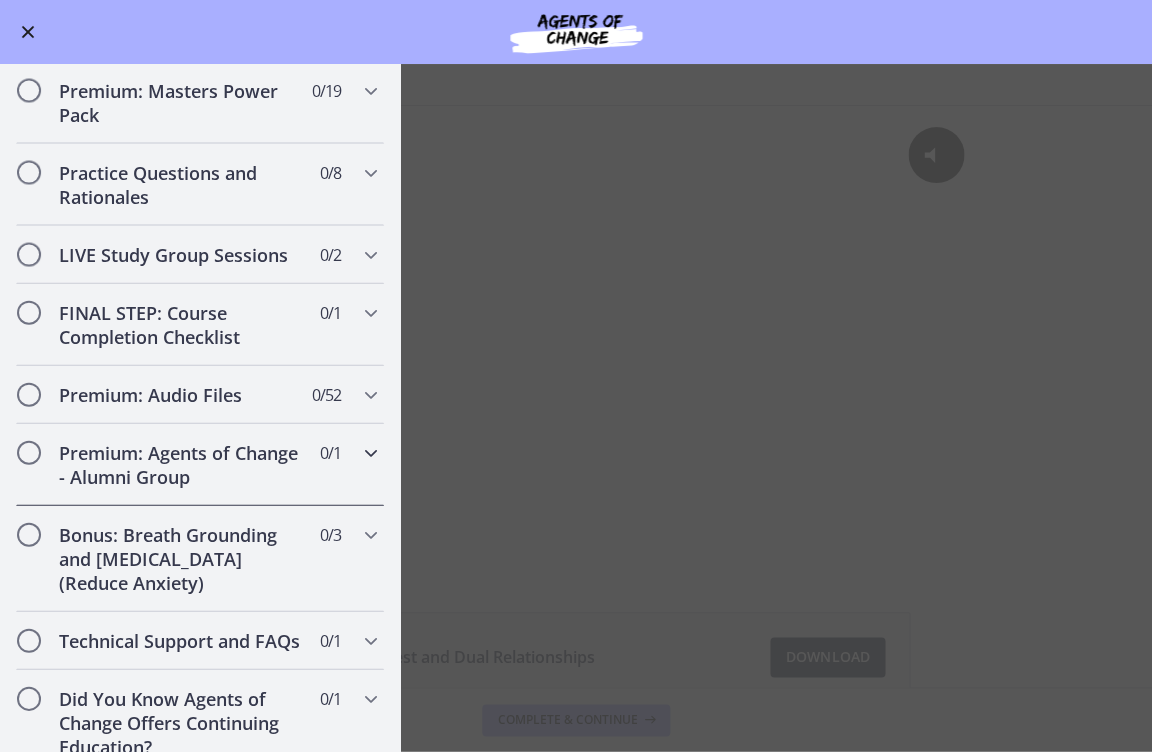 click on "Premium: Agents of Change - Alumni Group
0  /  1
Completed" at bounding box center [200, 464] 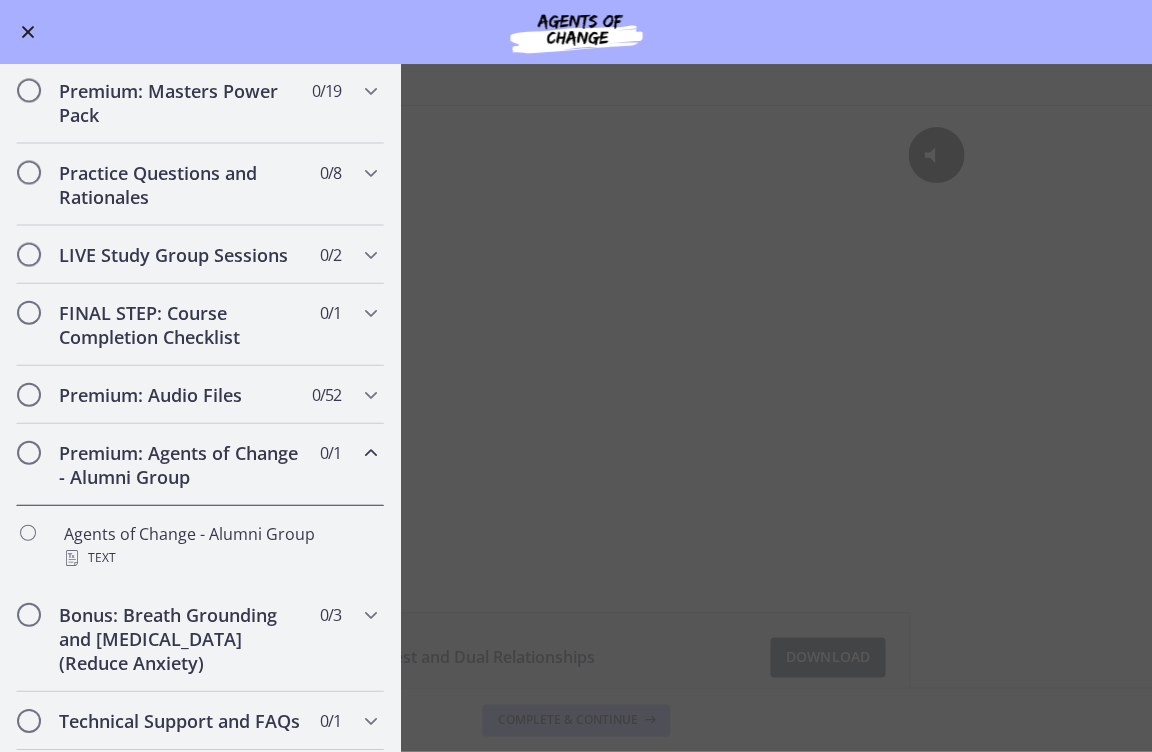 click on "Premium: Agents of Change - Alumni Group
0  /  1
Completed" at bounding box center [200, 464] 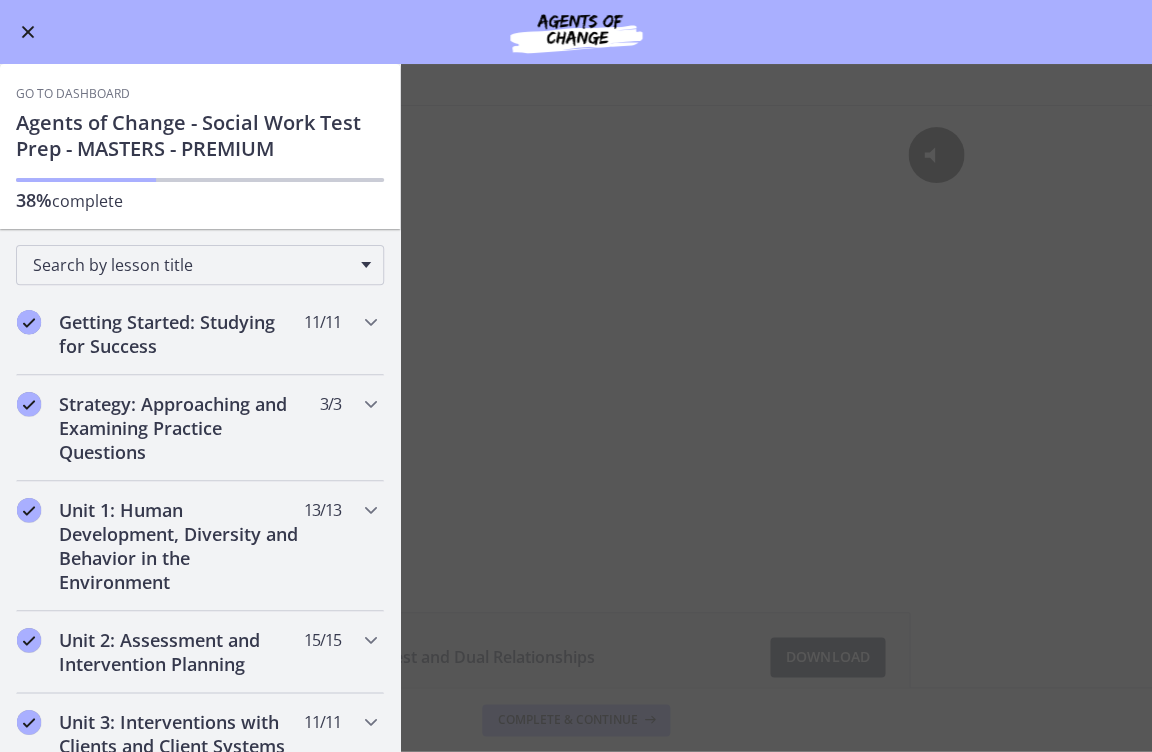 scroll, scrollTop: 0, scrollLeft: 0, axis: both 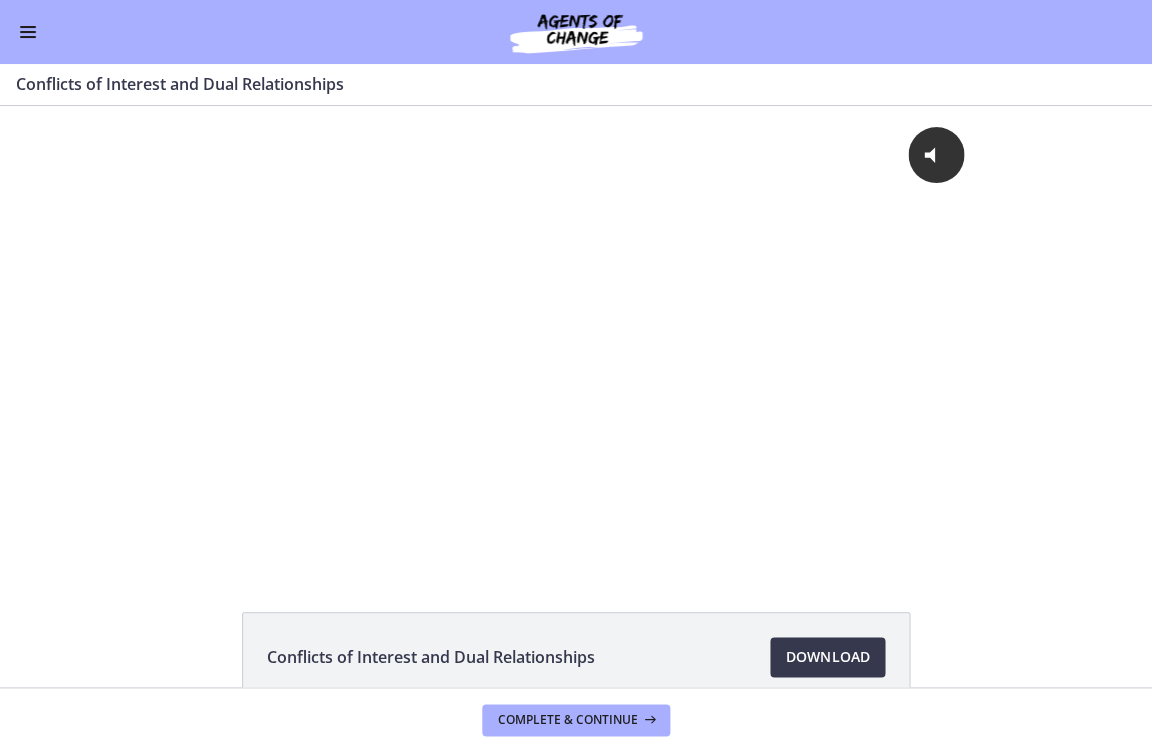 click at bounding box center [28, 32] 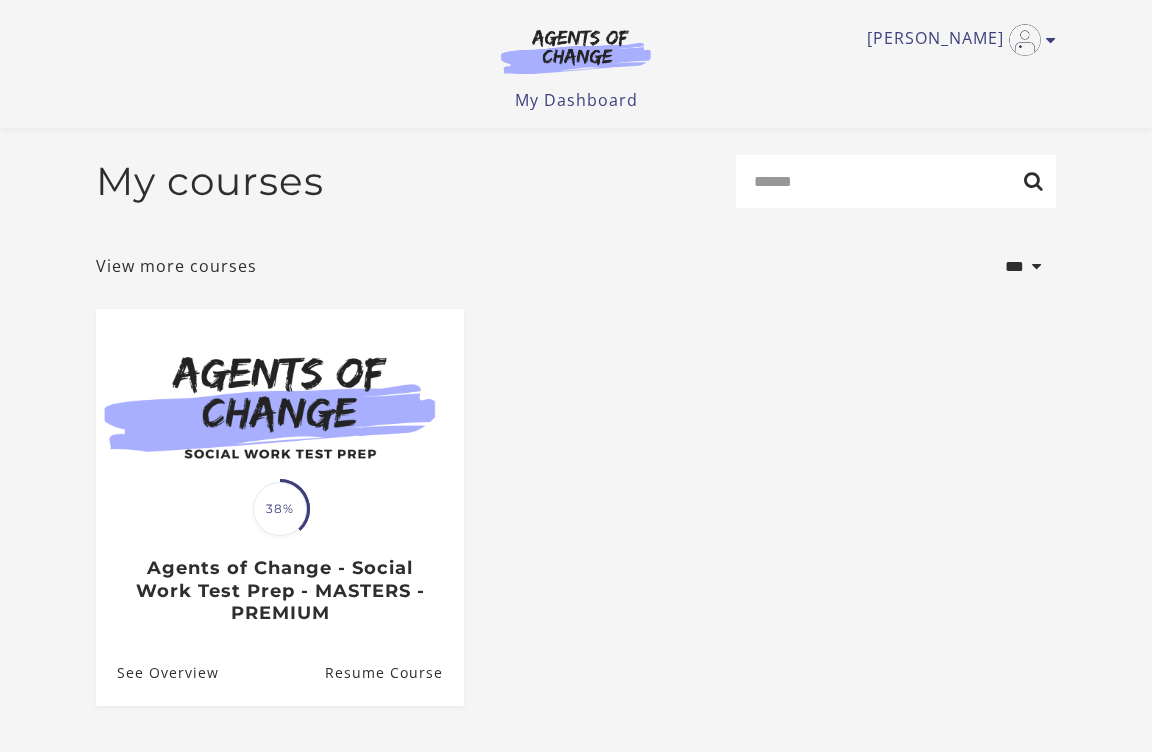 scroll, scrollTop: 166, scrollLeft: 0, axis: vertical 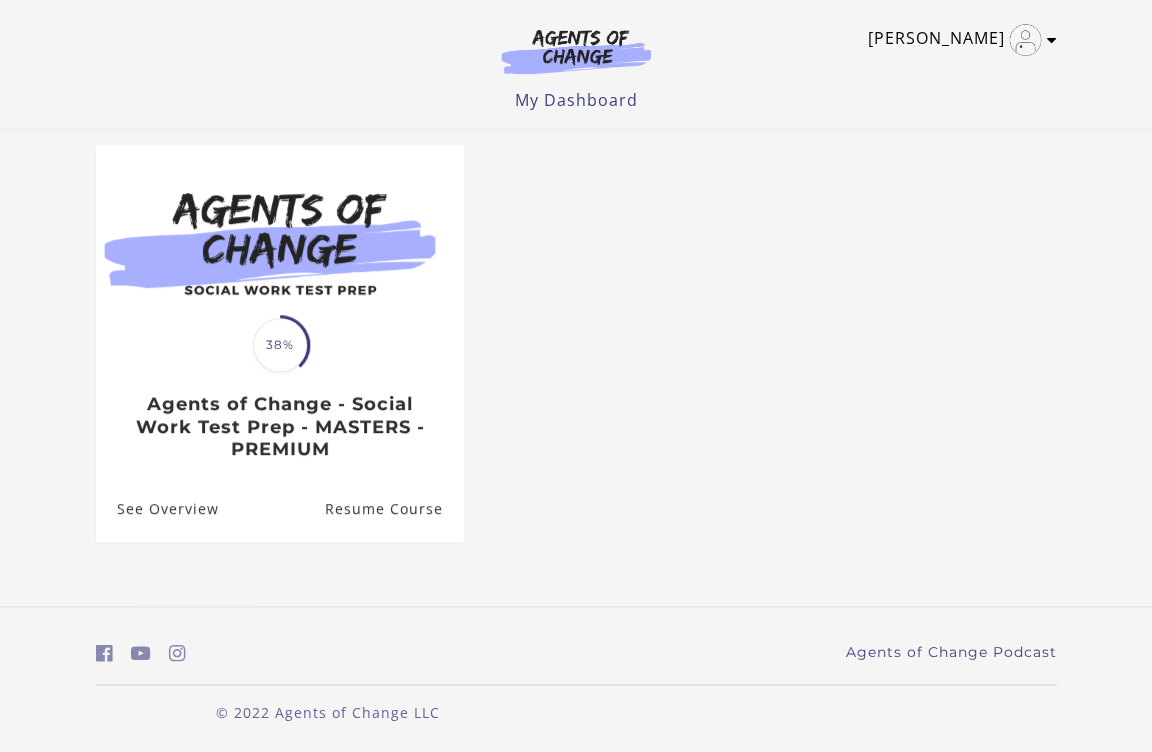 click on "[PERSON_NAME]" at bounding box center [956, 40] 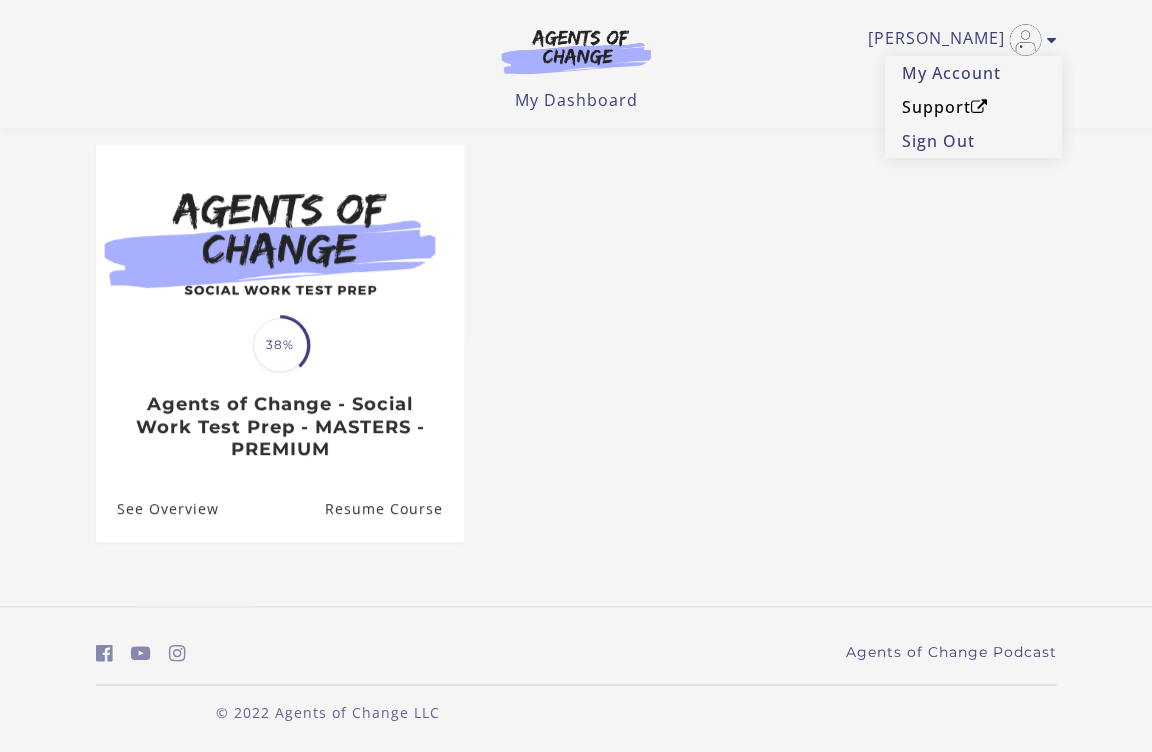 click on "Support" at bounding box center (973, 107) 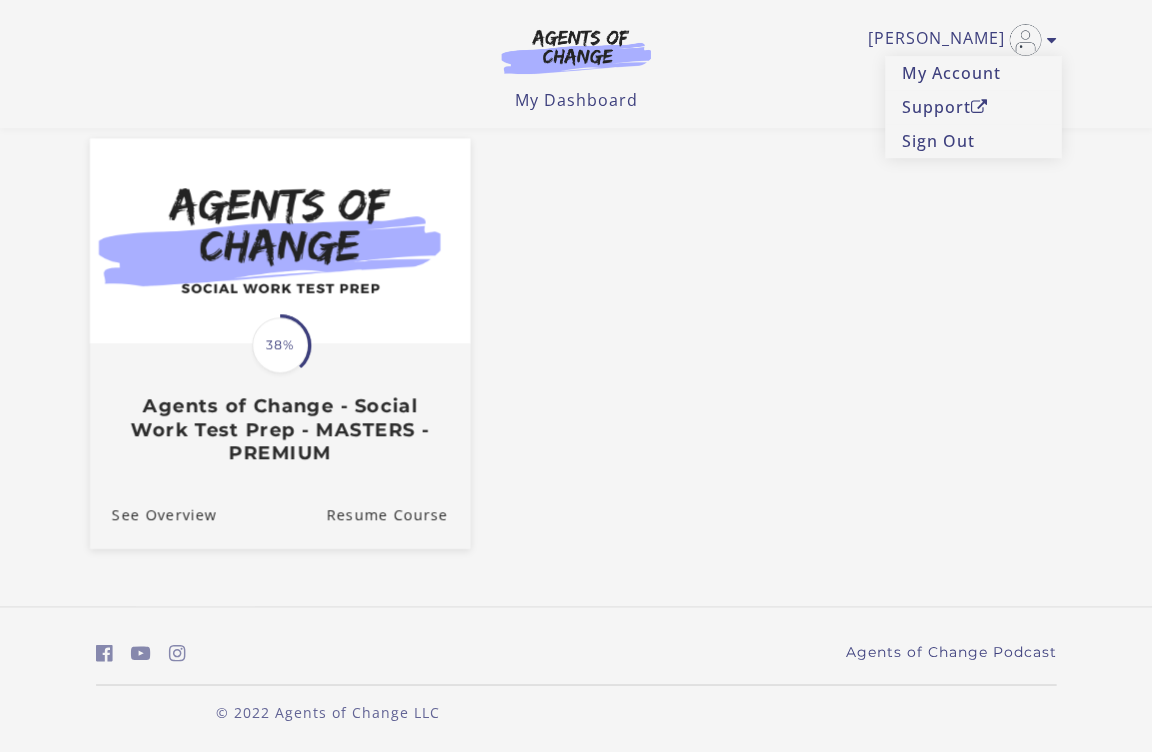 click at bounding box center [280, 241] 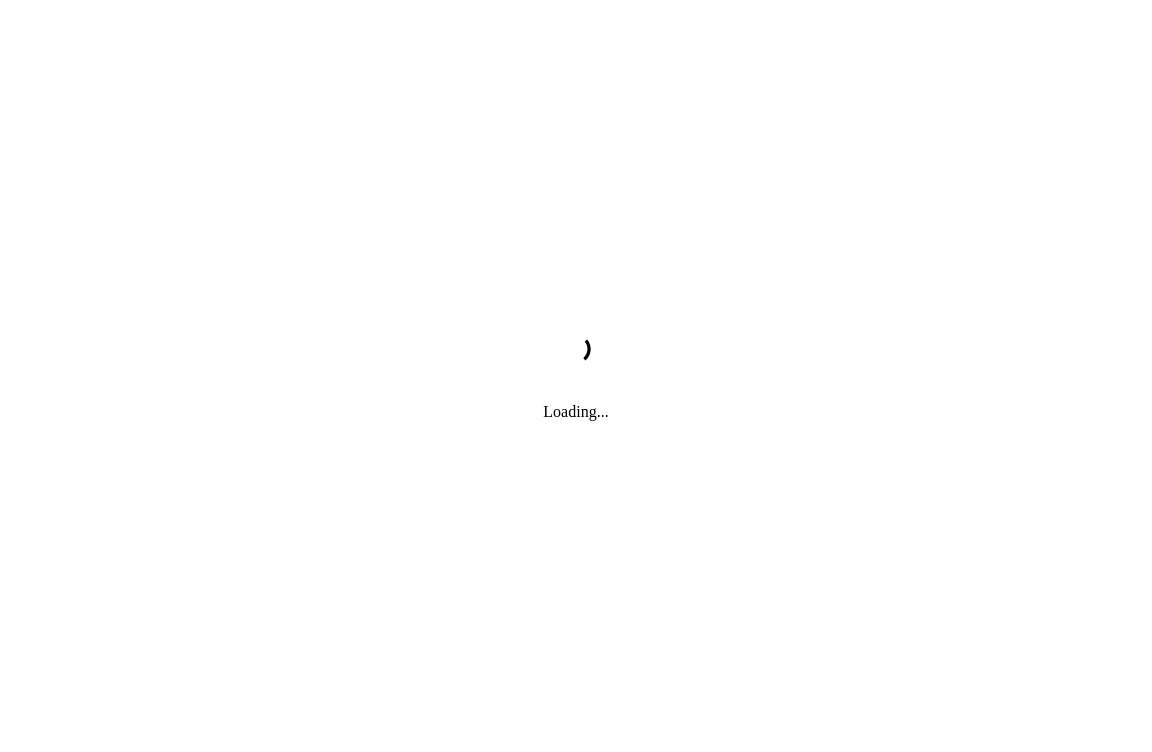 scroll, scrollTop: 0, scrollLeft: 0, axis: both 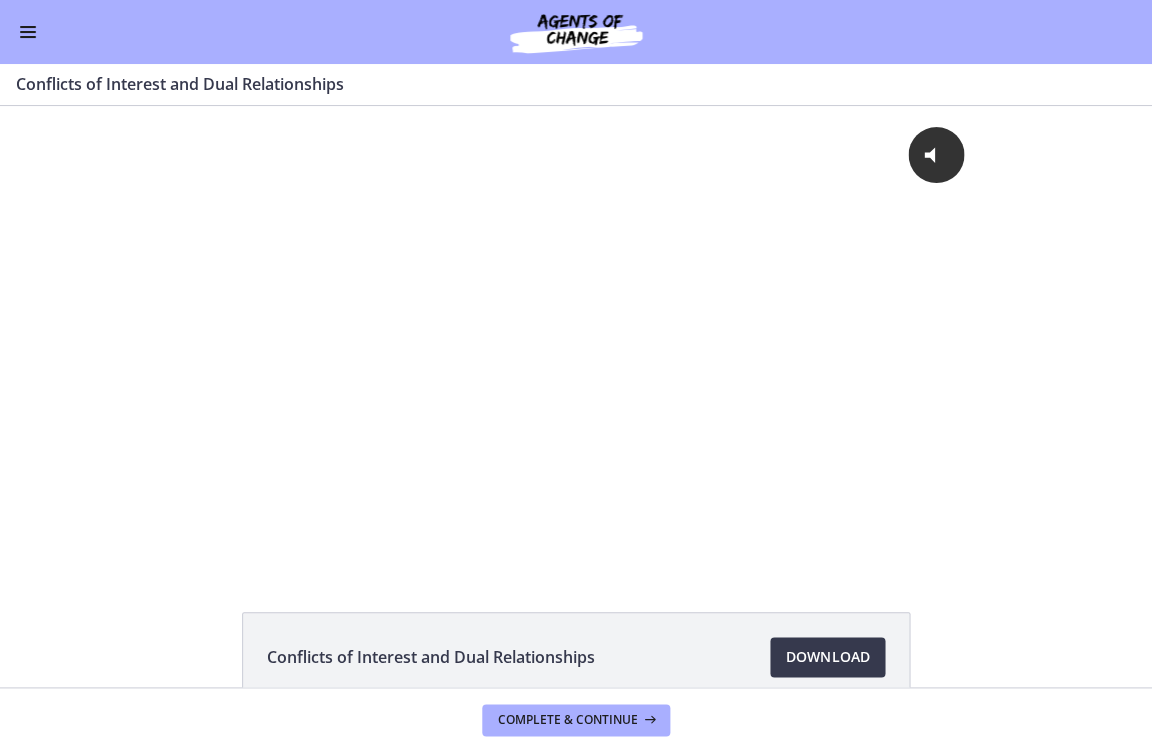 click at bounding box center (28, 32) 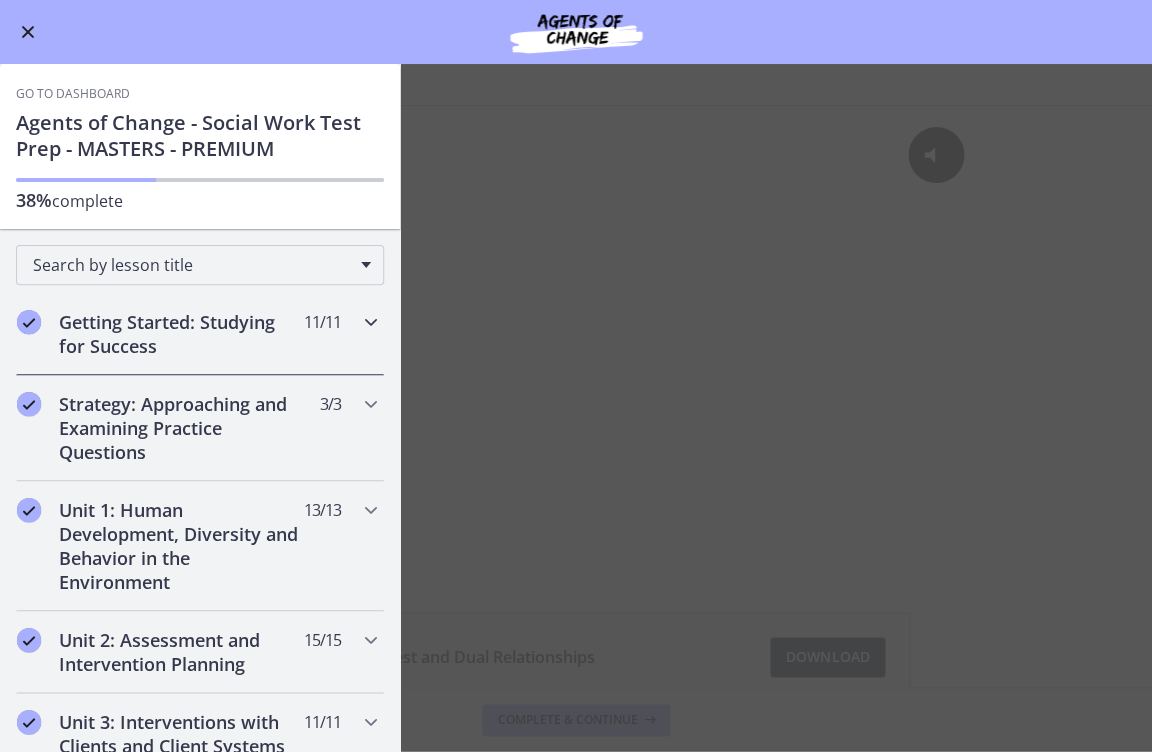 scroll, scrollTop: 0, scrollLeft: 0, axis: both 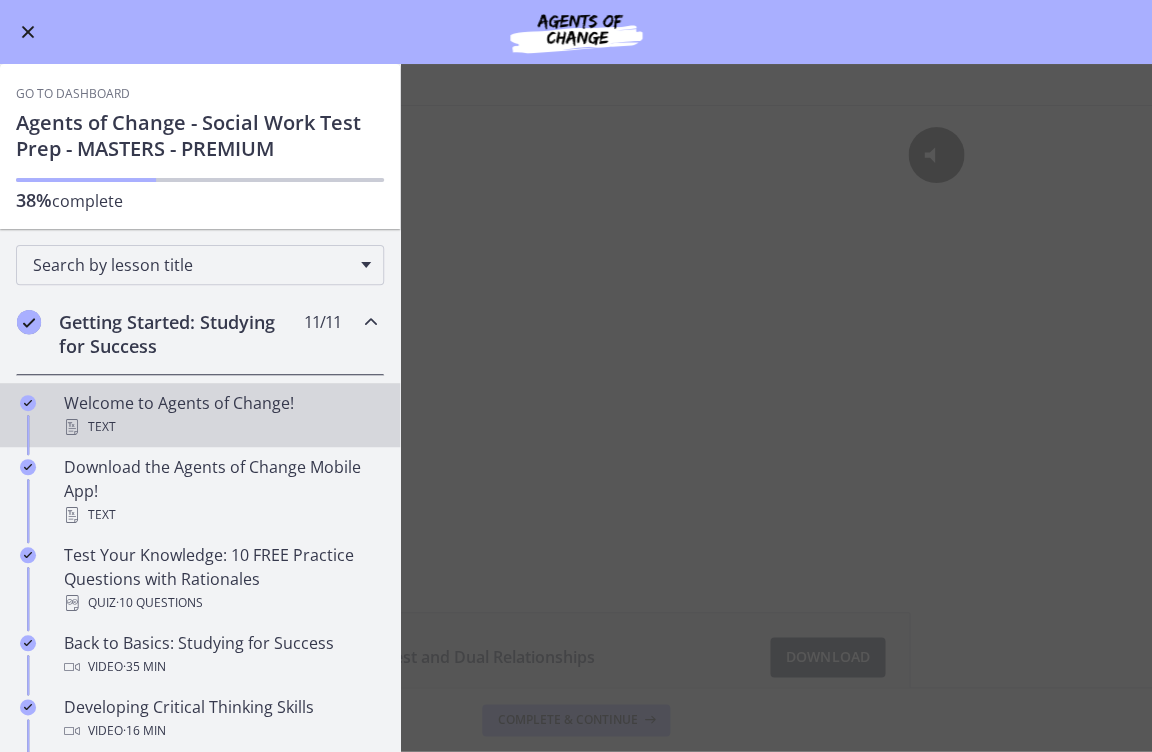 click on "Text" at bounding box center [220, 427] 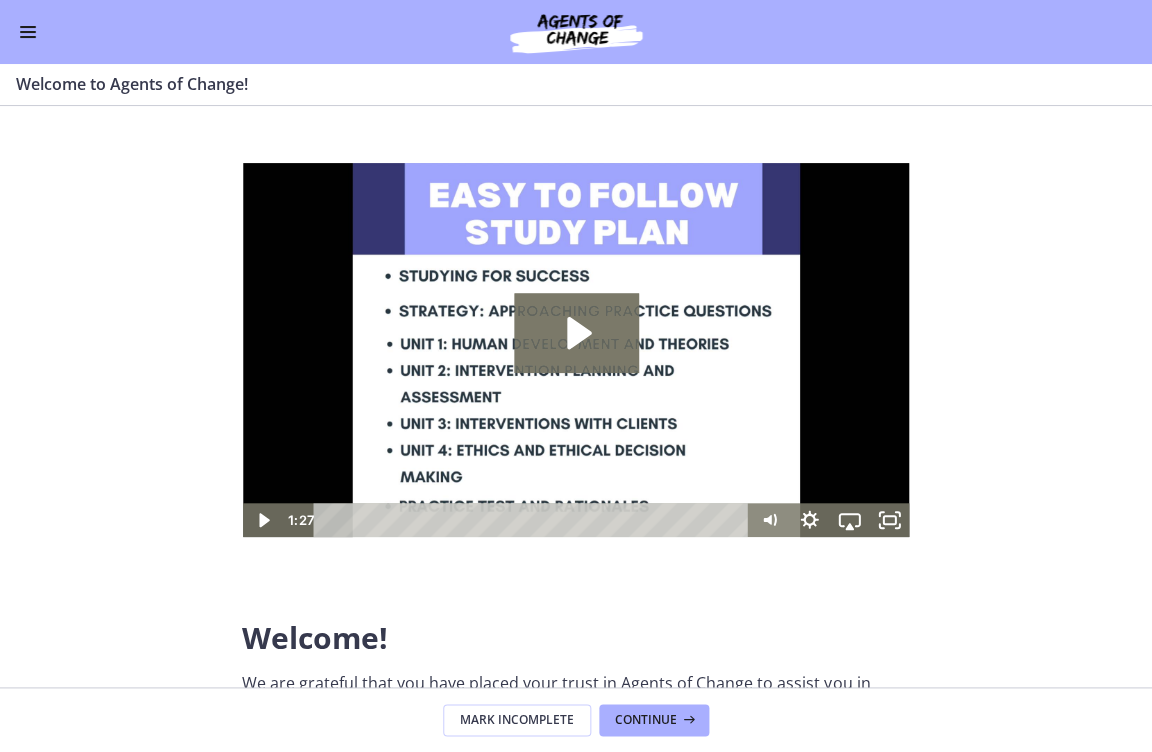 scroll, scrollTop: 0, scrollLeft: 0, axis: both 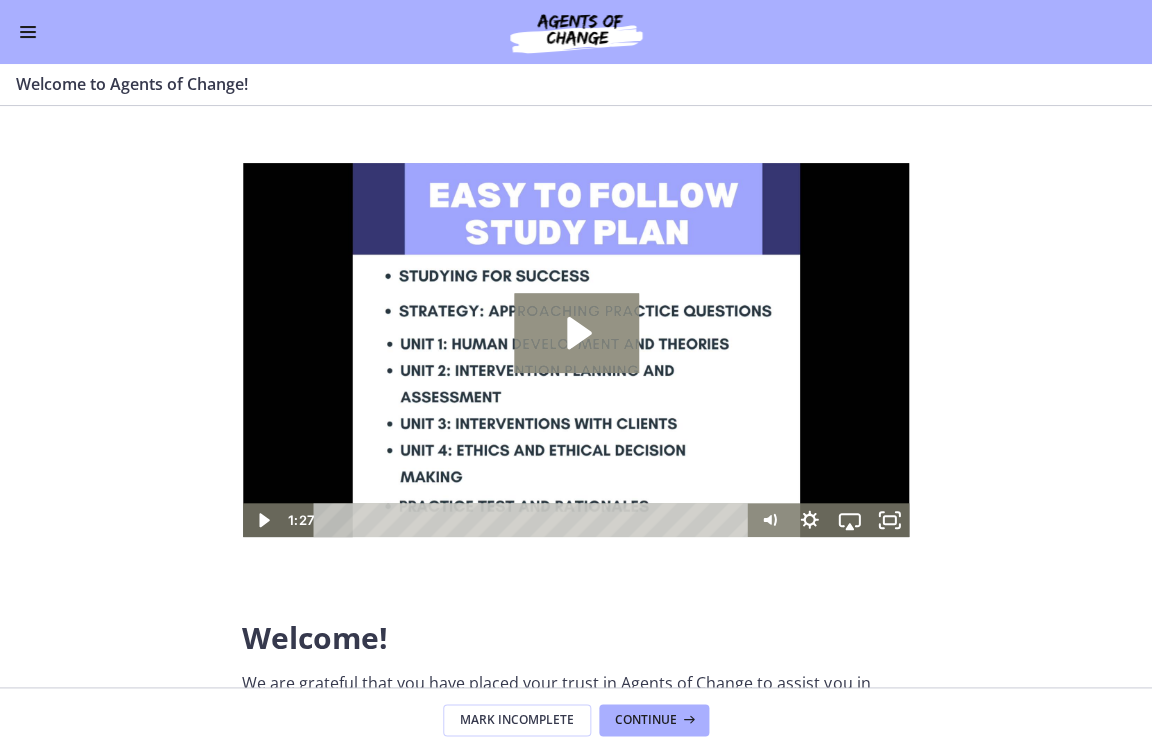 click 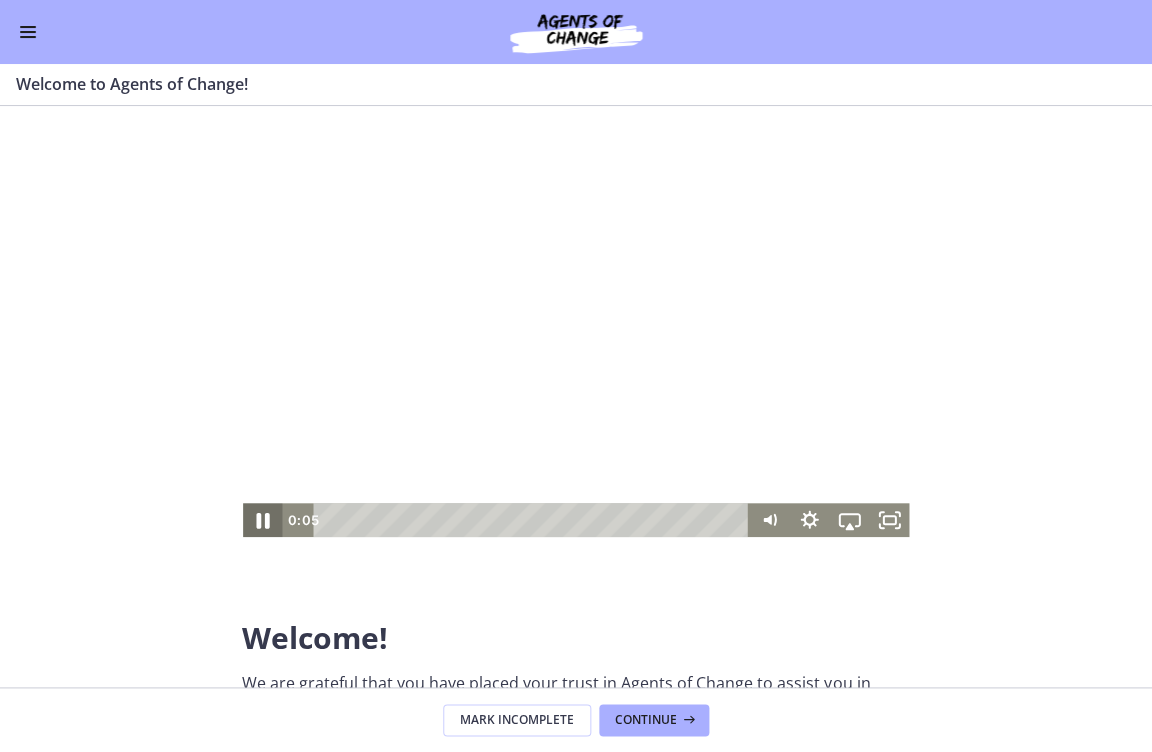 click 